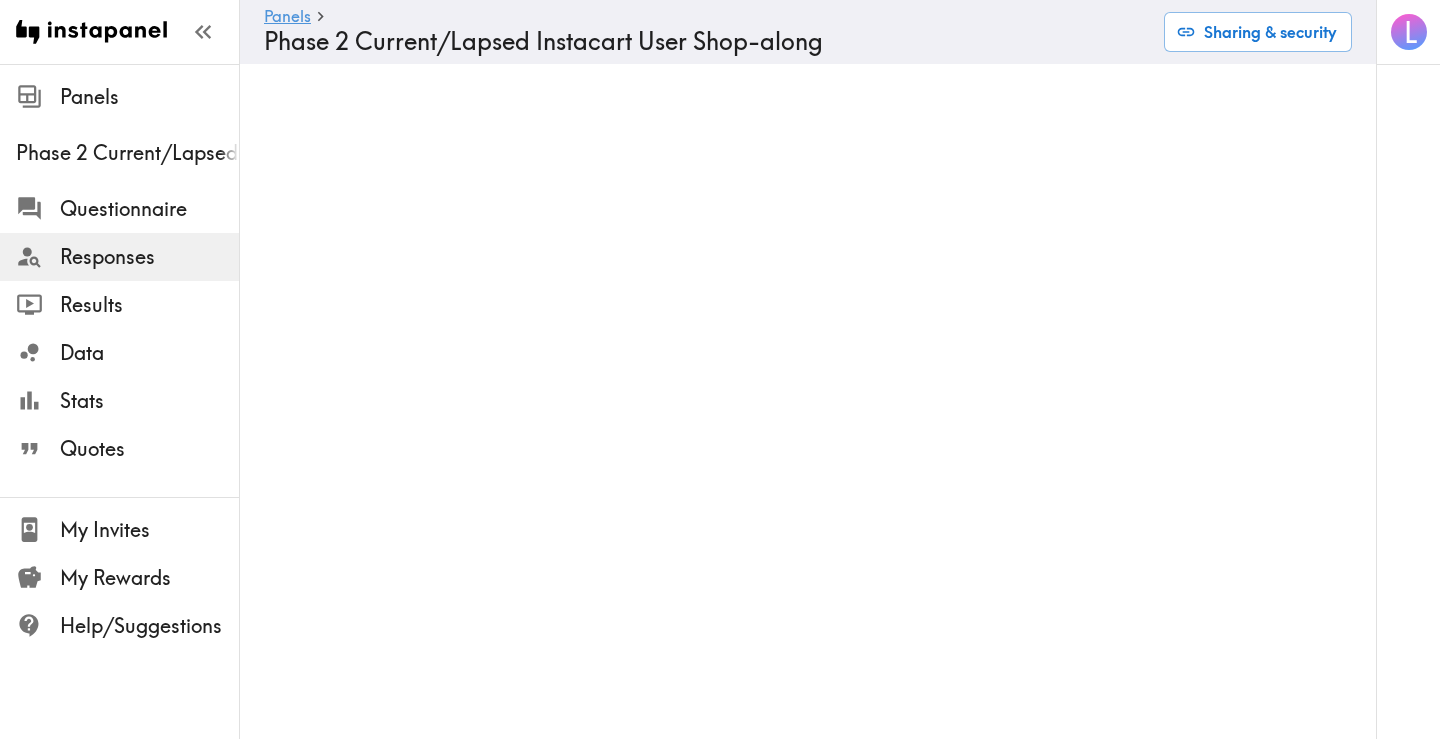 scroll, scrollTop: 0, scrollLeft: 0, axis: both 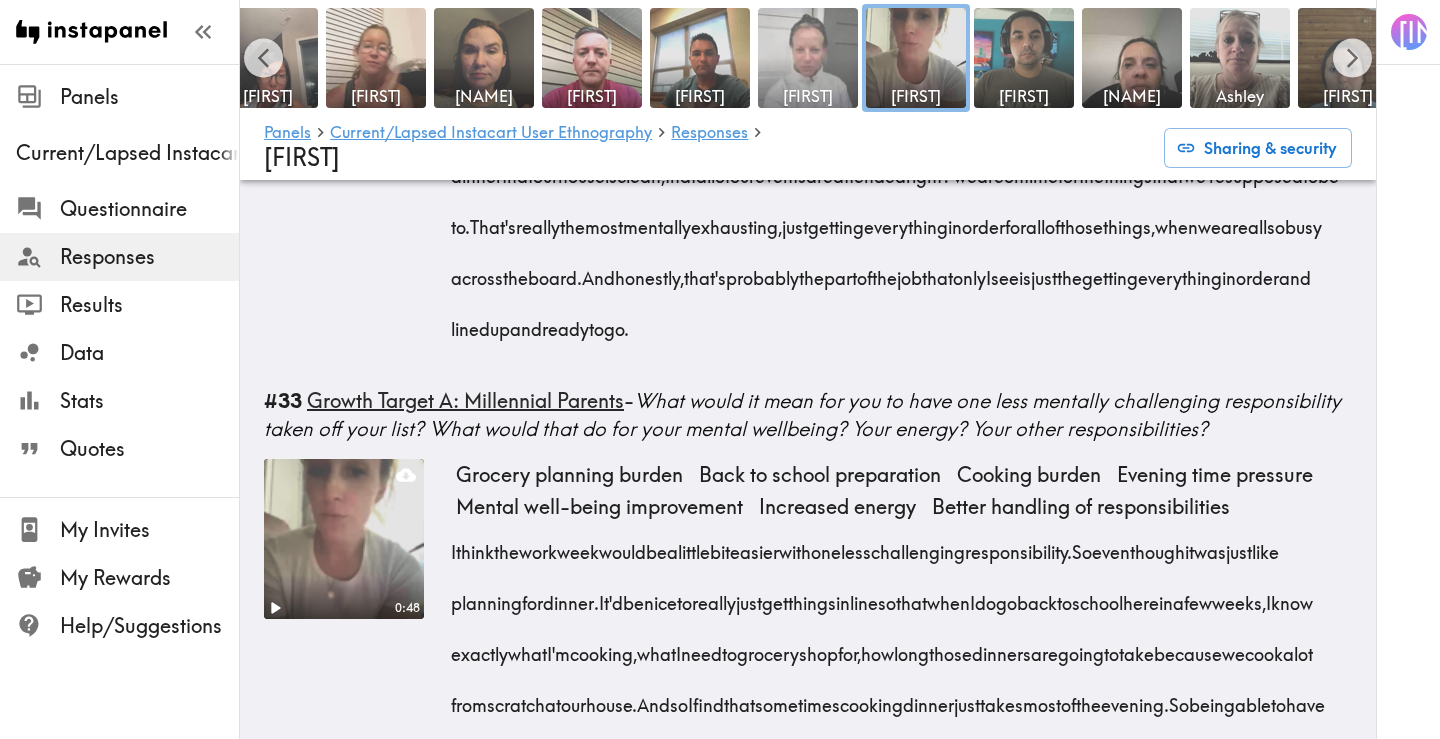 click at bounding box center [808, 58] 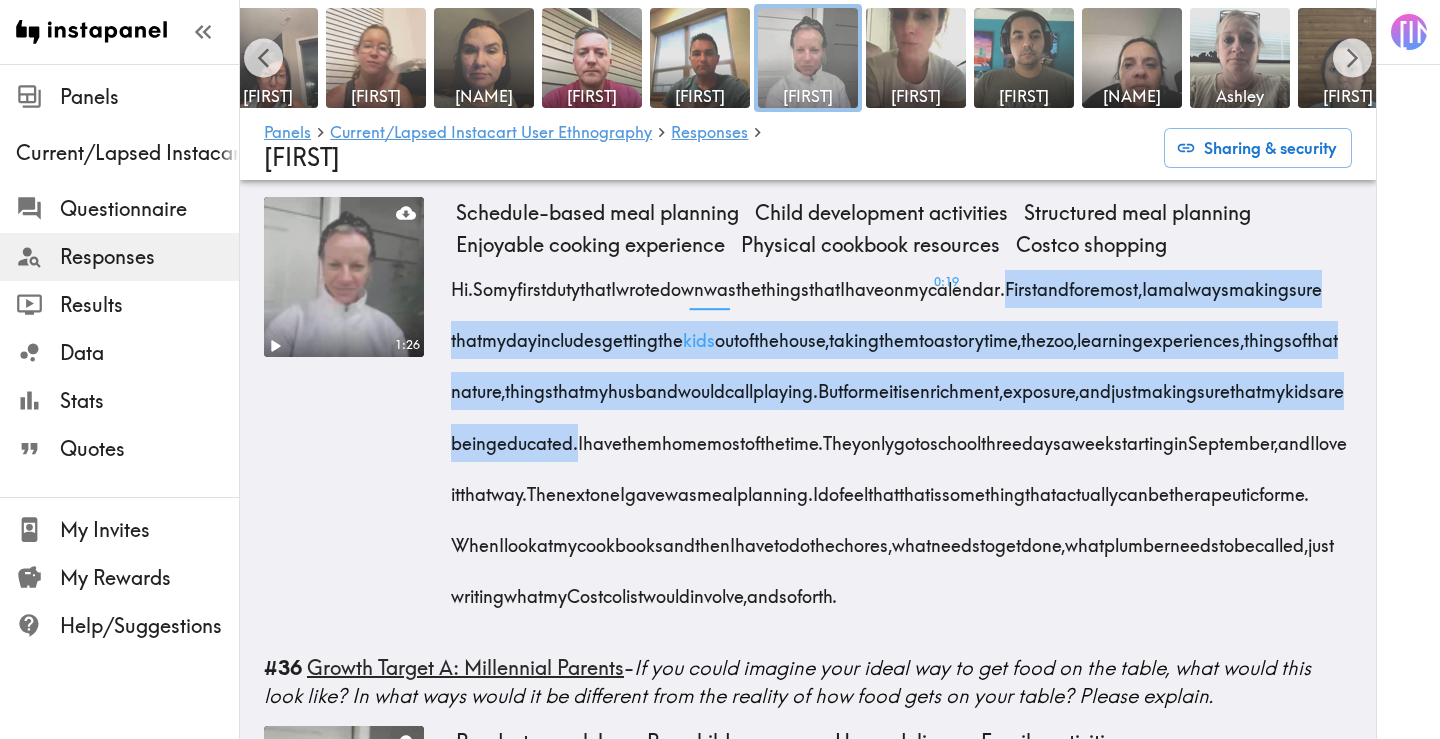 scroll, scrollTop: 3351, scrollLeft: 0, axis: vertical 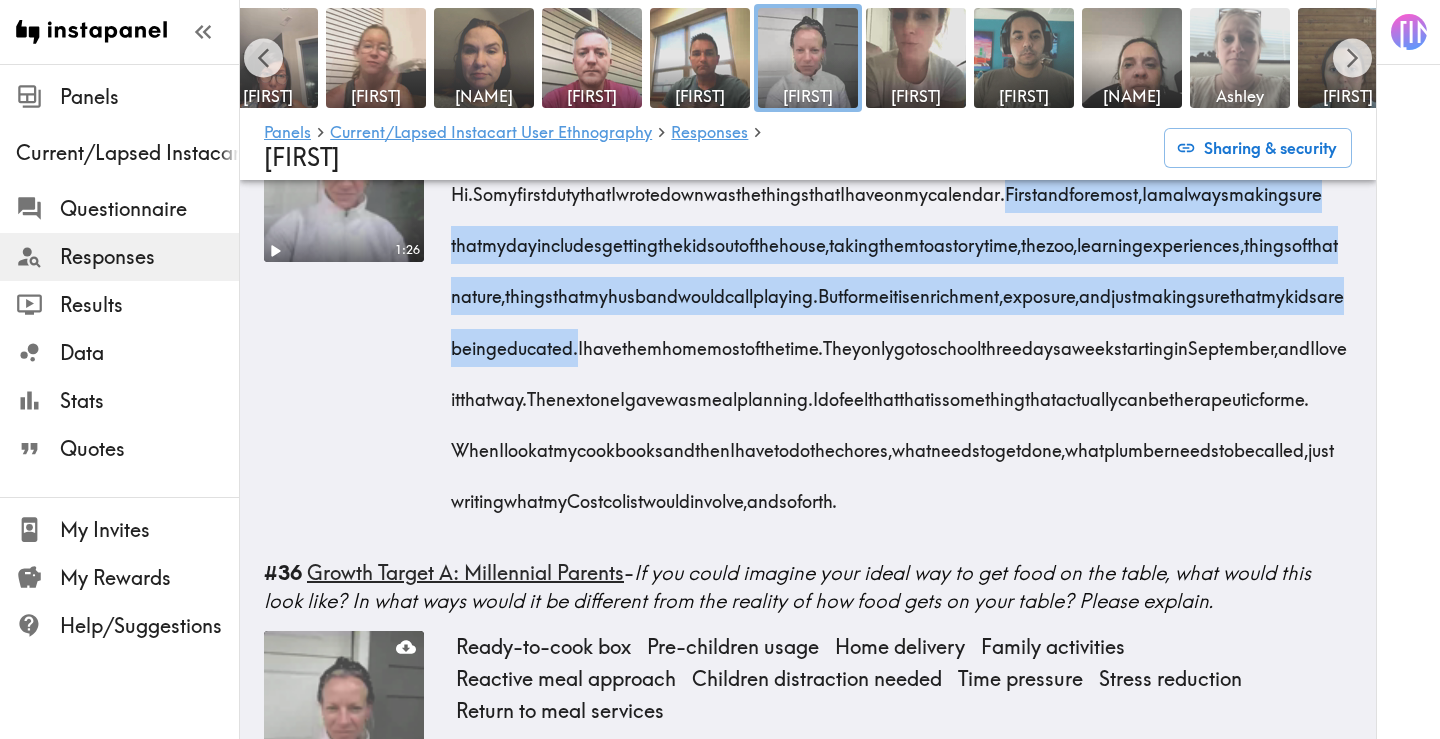 click at bounding box center [1240, 58] 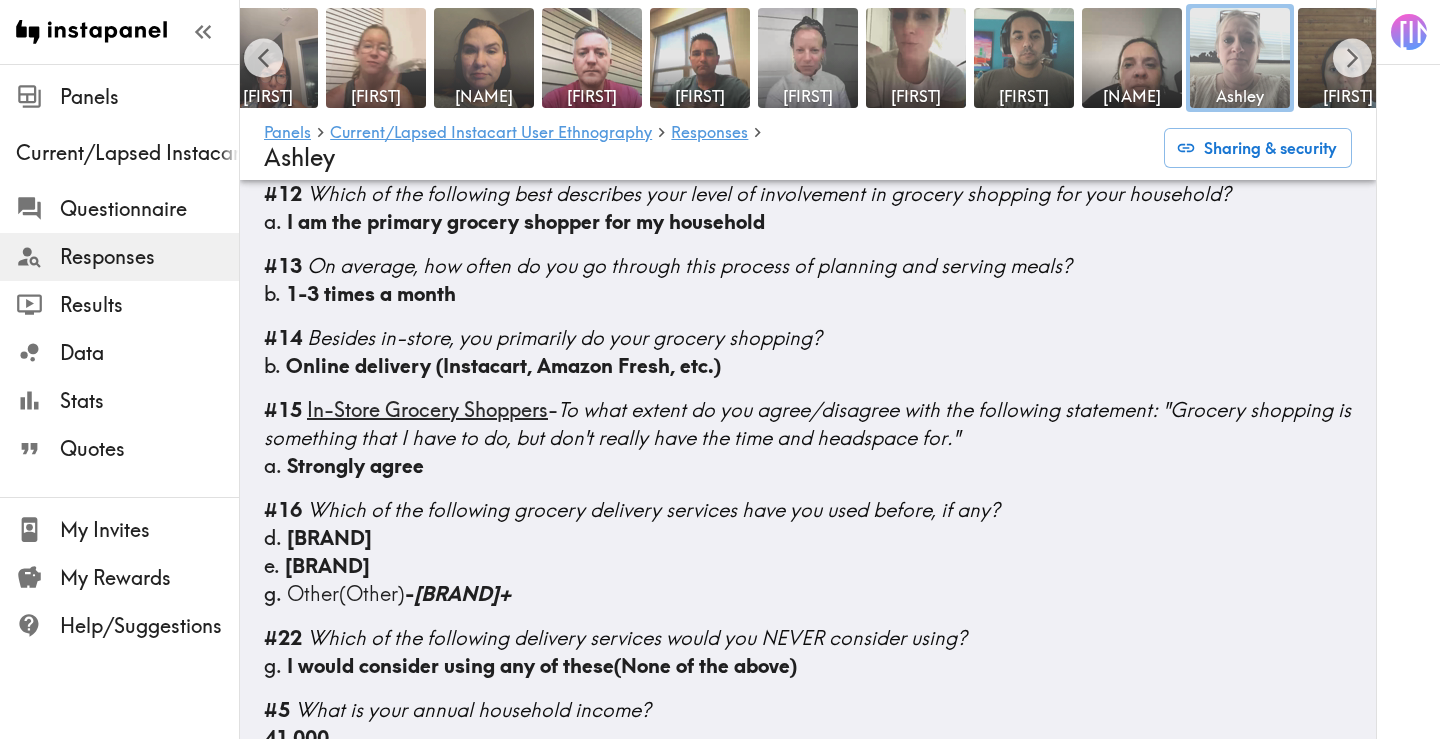 scroll, scrollTop: 1385, scrollLeft: 0, axis: vertical 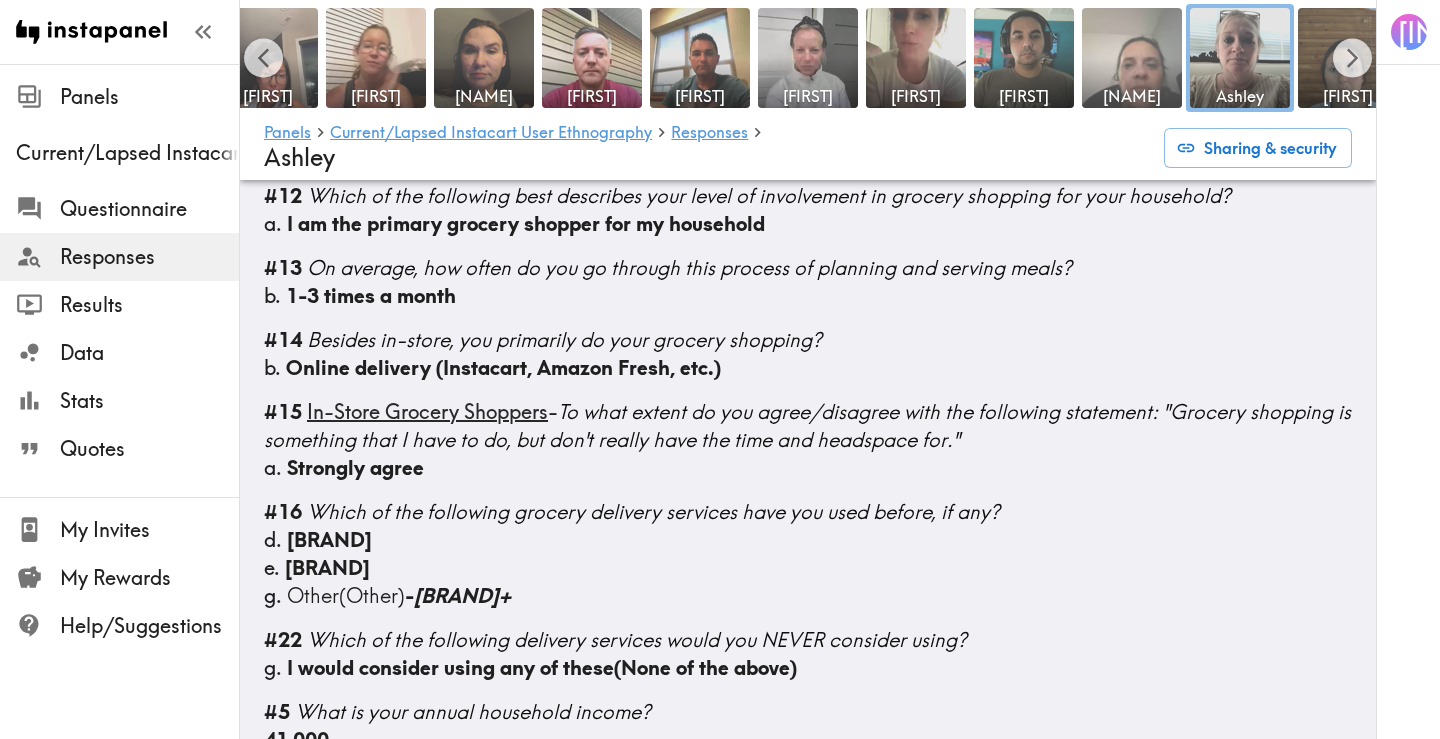 click at bounding box center [1132, 58] 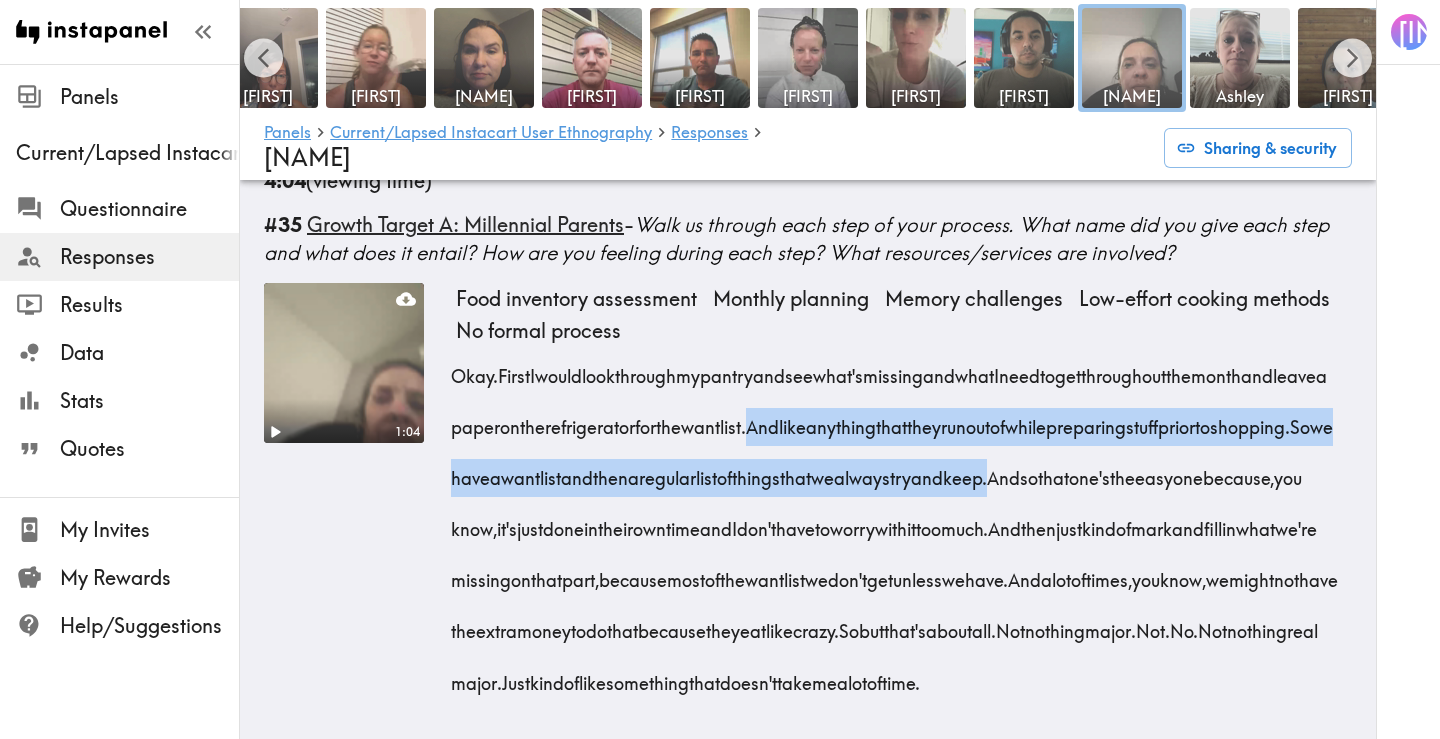 scroll, scrollTop: 3013, scrollLeft: 0, axis: vertical 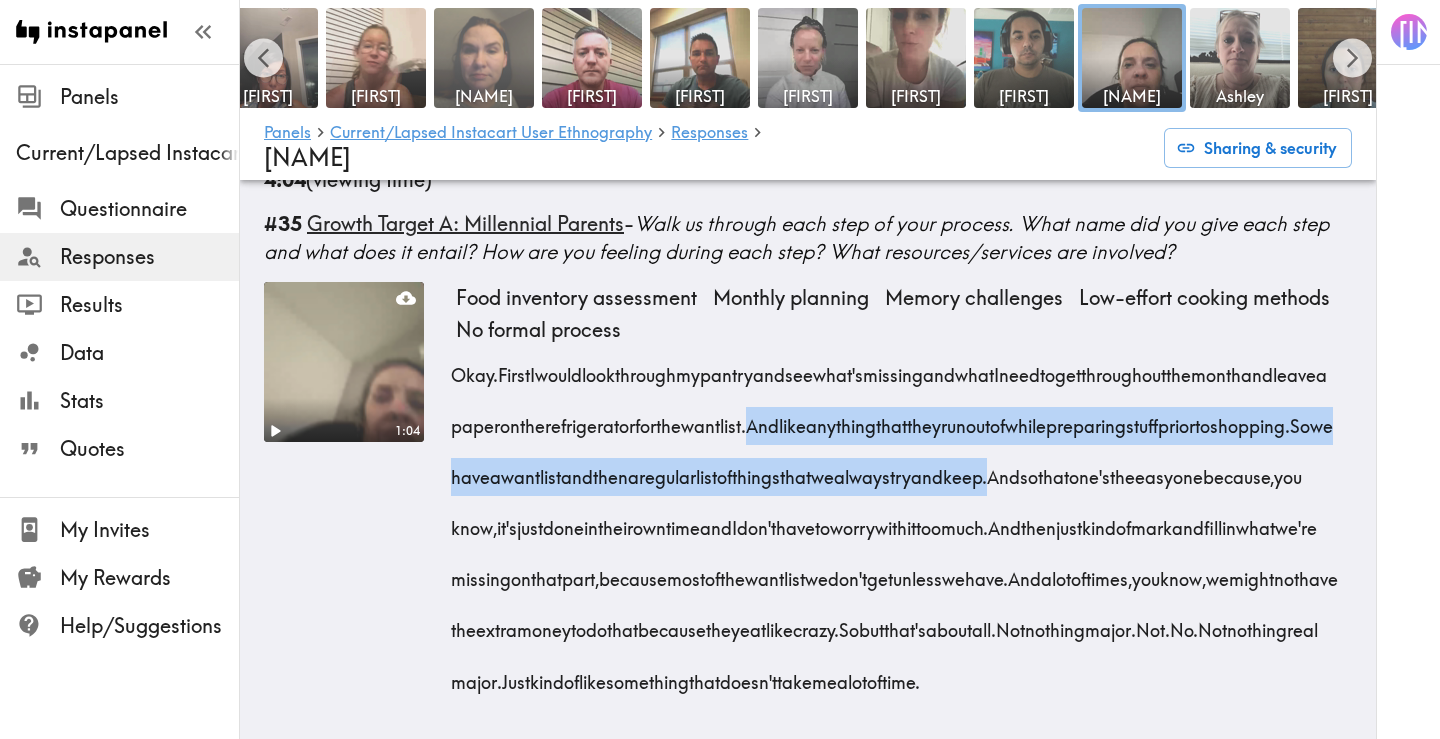 click at bounding box center [484, 58] 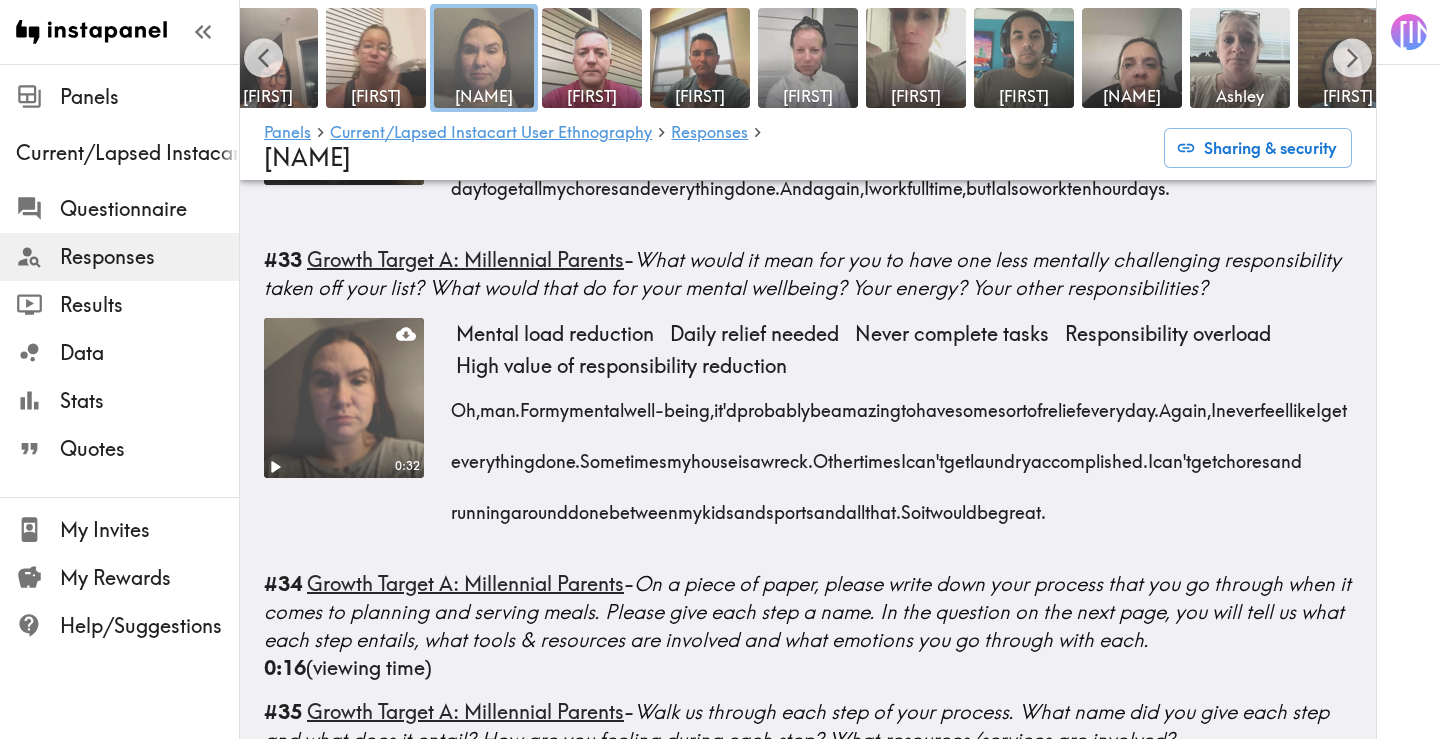 scroll, scrollTop: 2559, scrollLeft: 0, axis: vertical 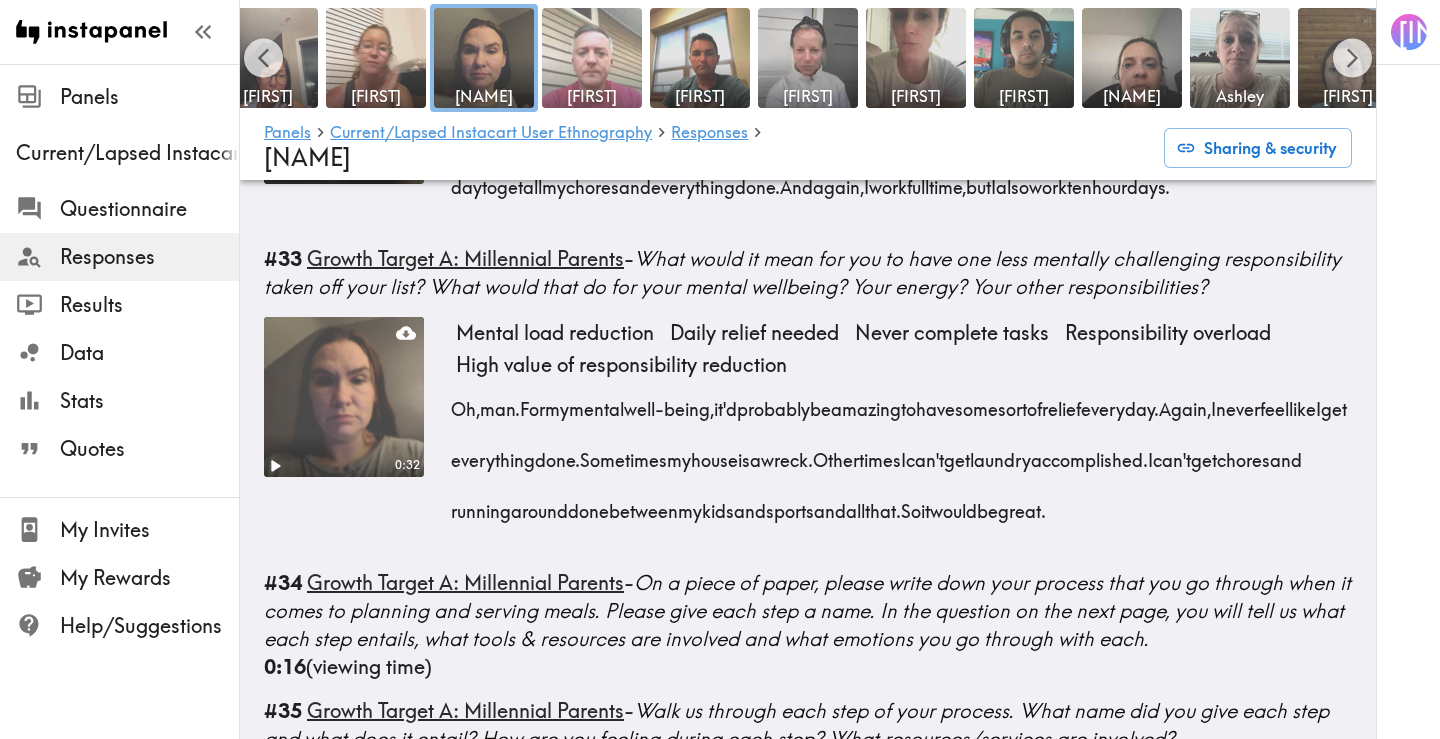 click on "[FIRST]" at bounding box center [592, 96] 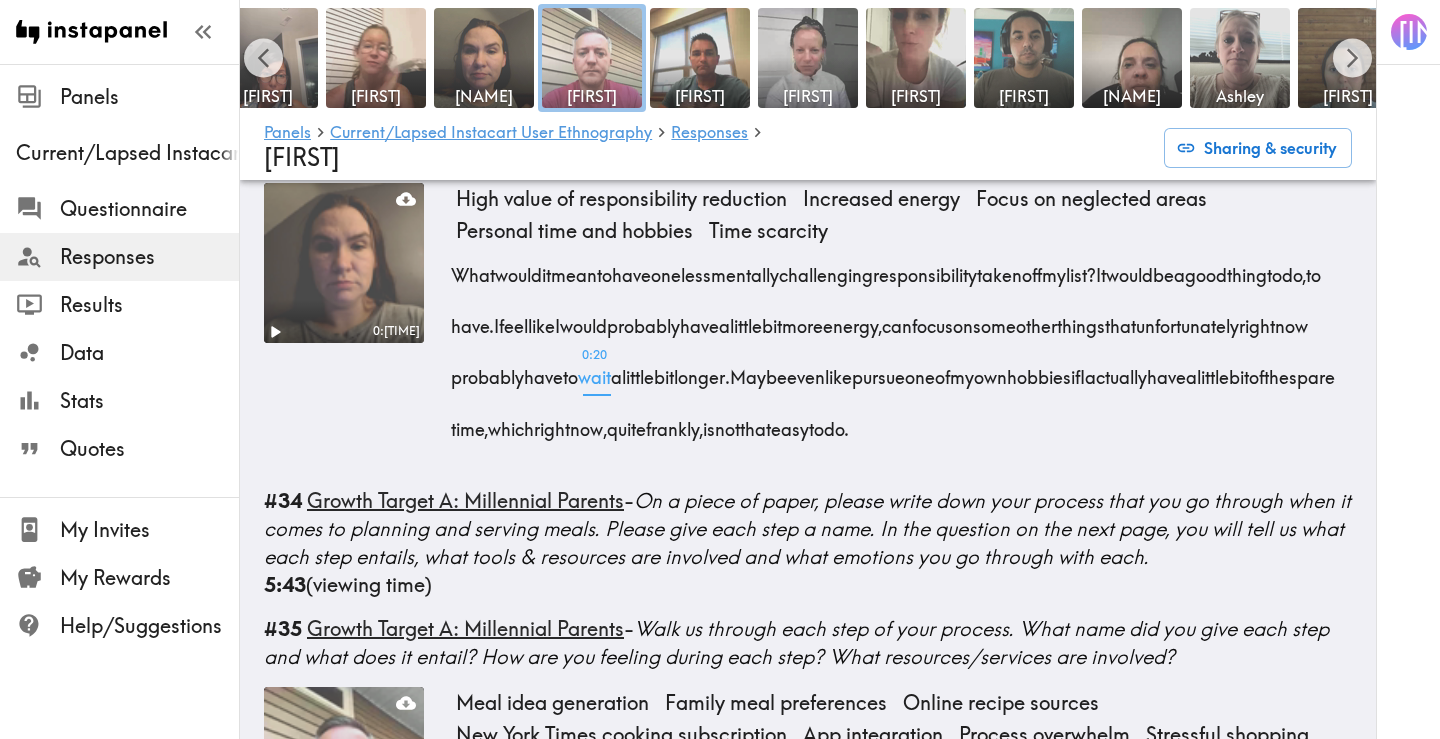scroll, scrollTop: 2690, scrollLeft: 0, axis: vertical 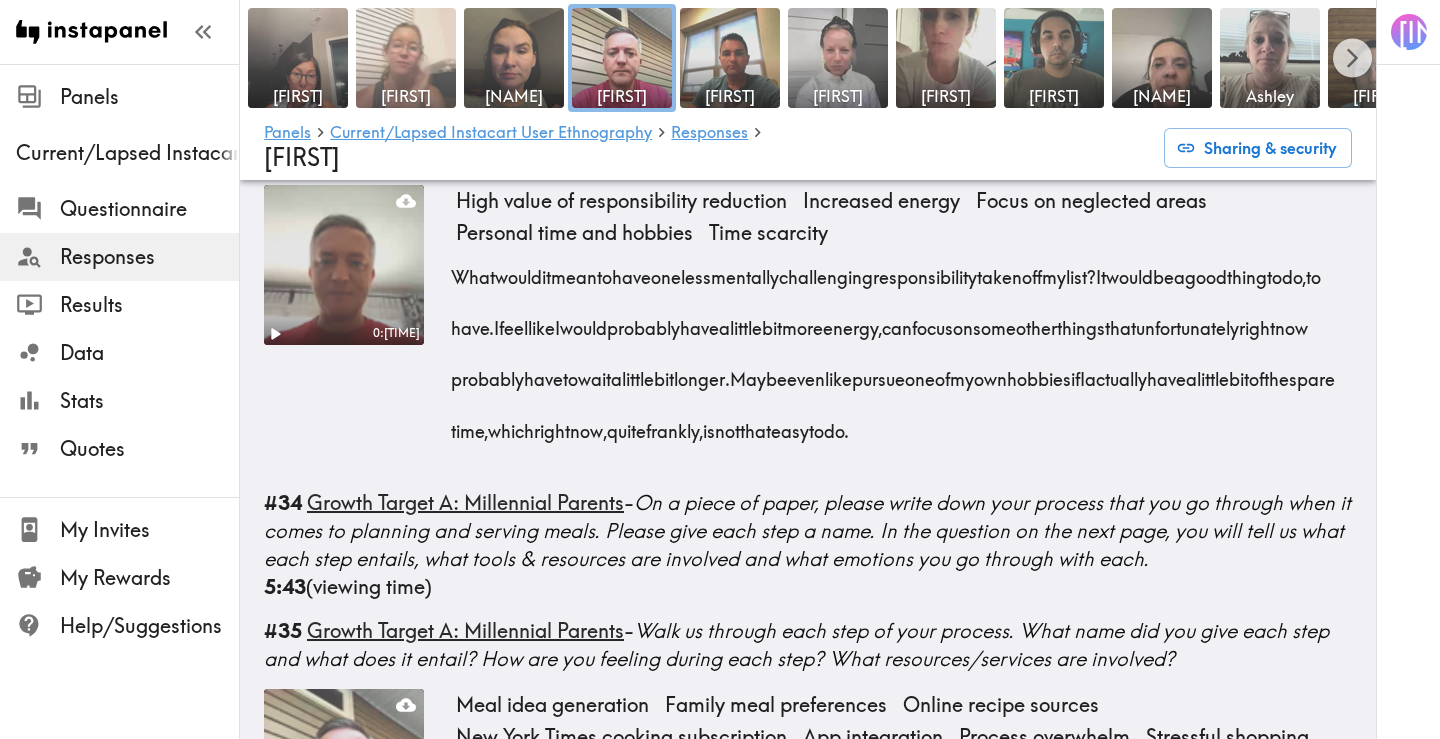 click at bounding box center (406, 58) 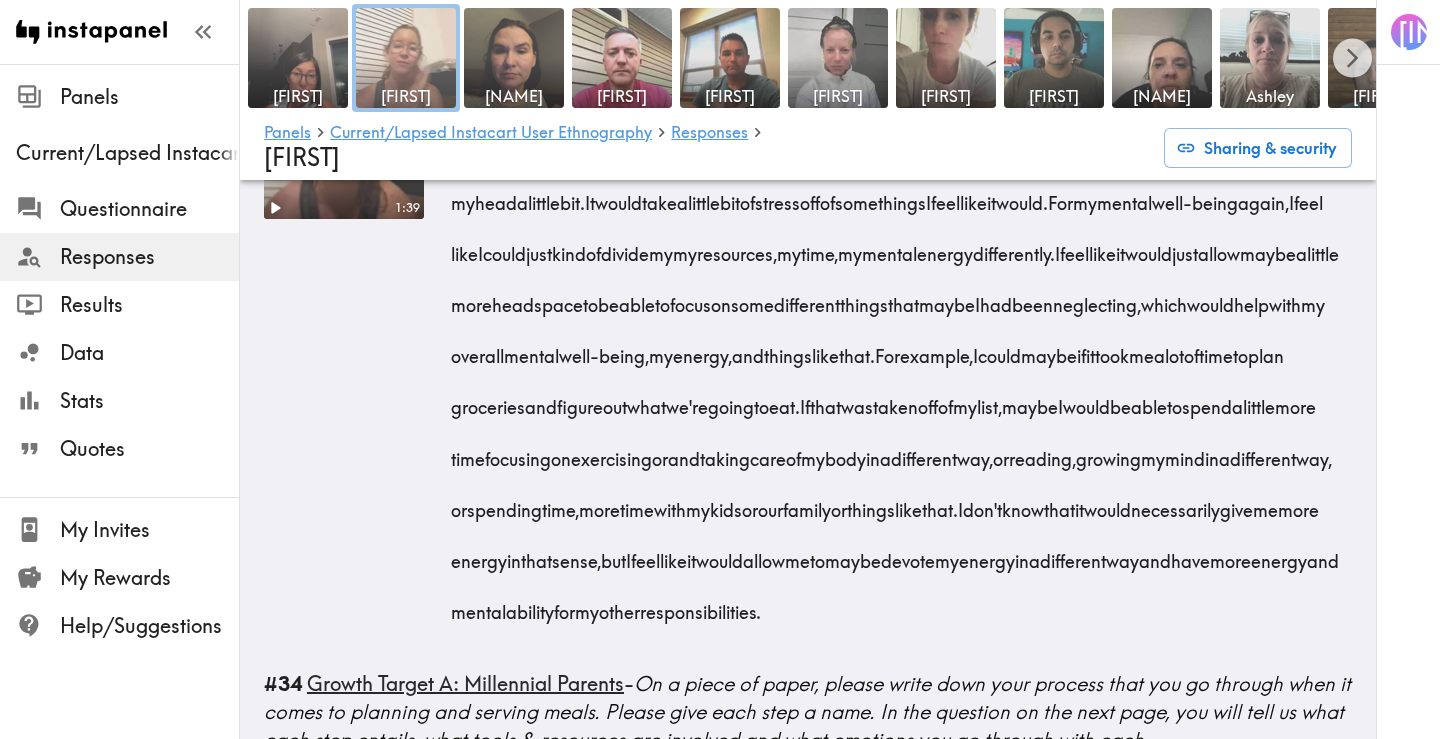 scroll, scrollTop: 3003, scrollLeft: 0, axis: vertical 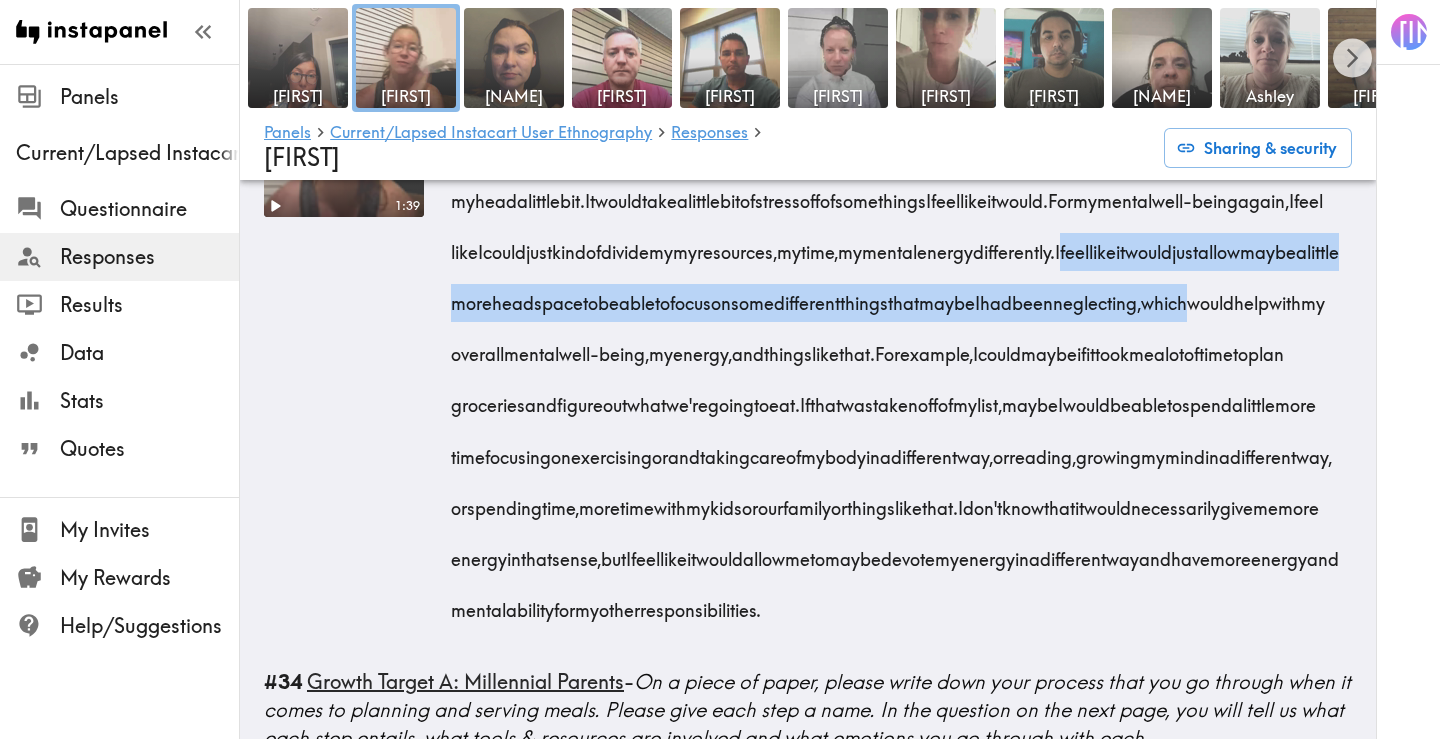 drag, startPoint x: 603, startPoint y: 387, endPoint x: 897, endPoint y: 412, distance: 295.061 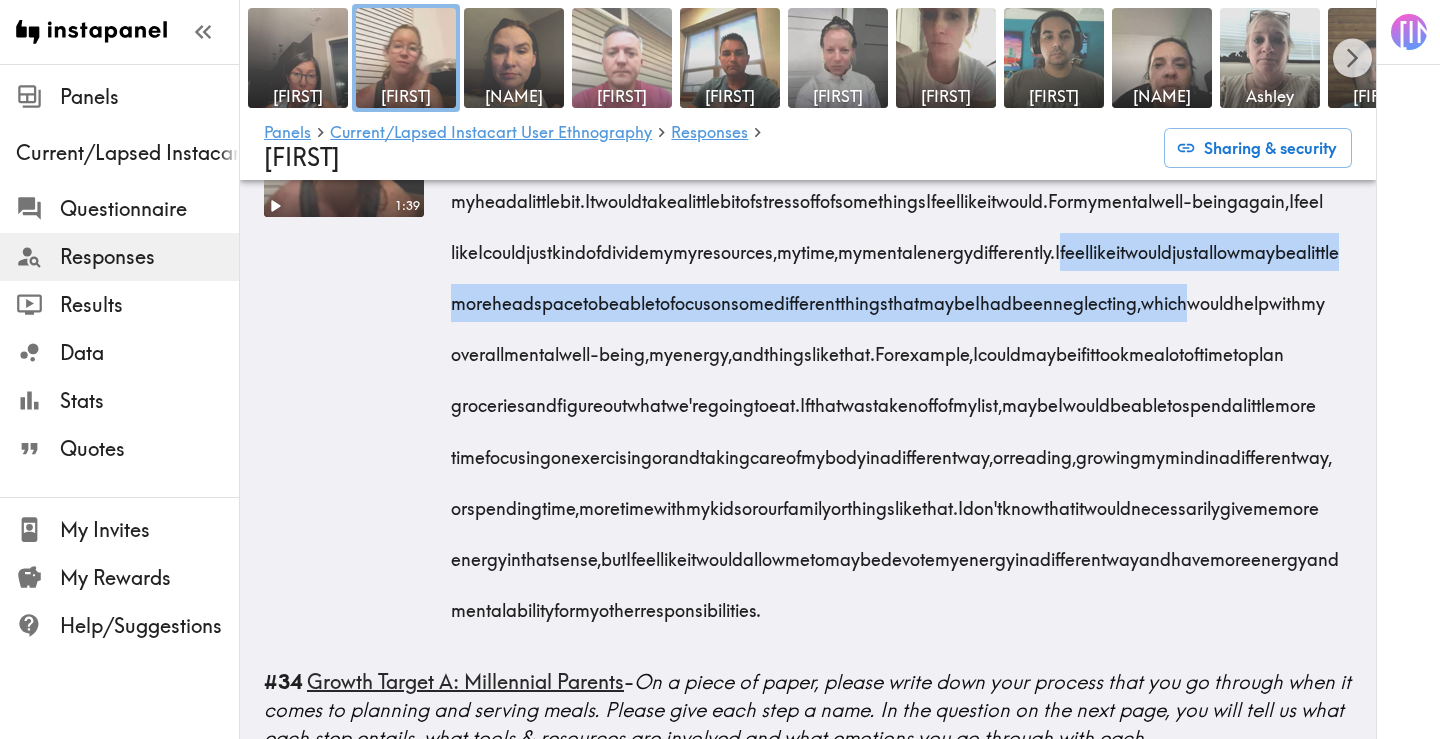 click at bounding box center (622, 58) 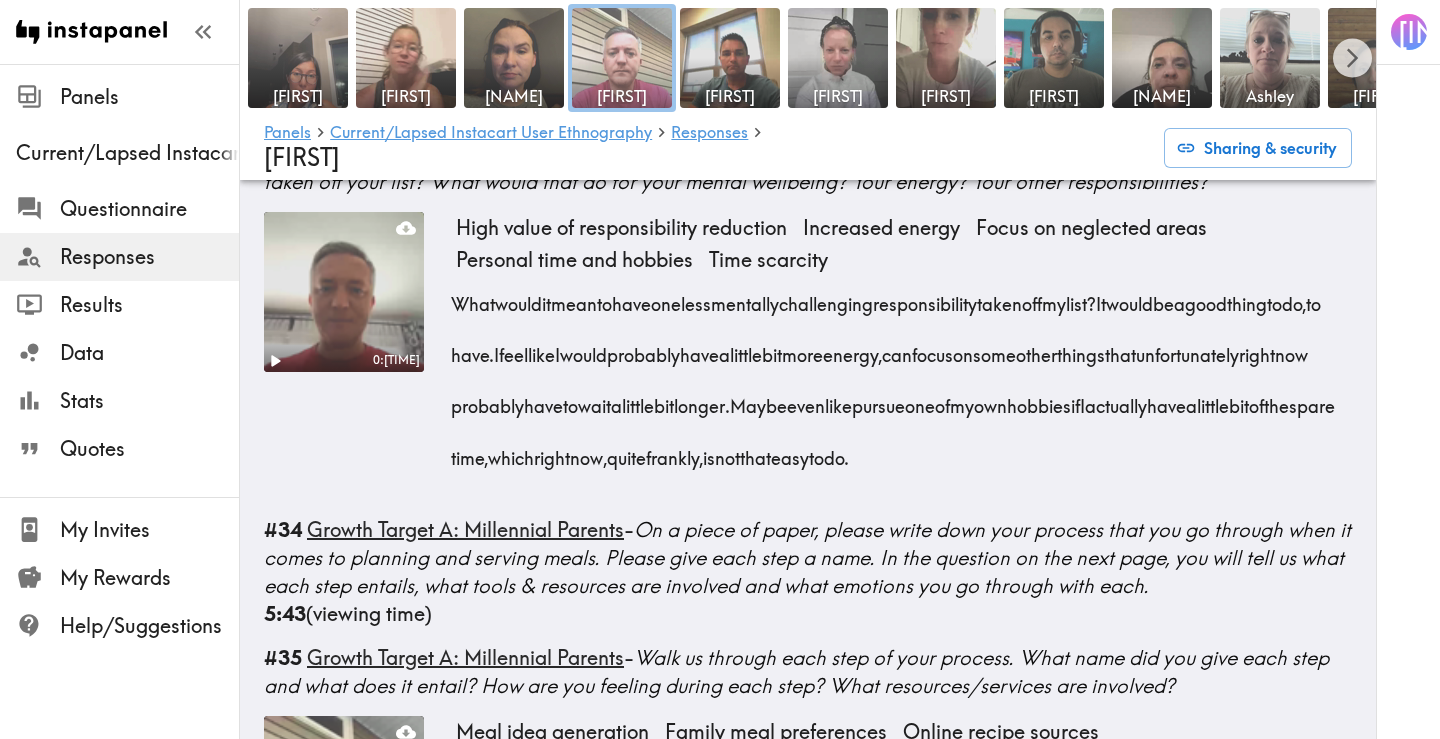 scroll, scrollTop: 2667, scrollLeft: 0, axis: vertical 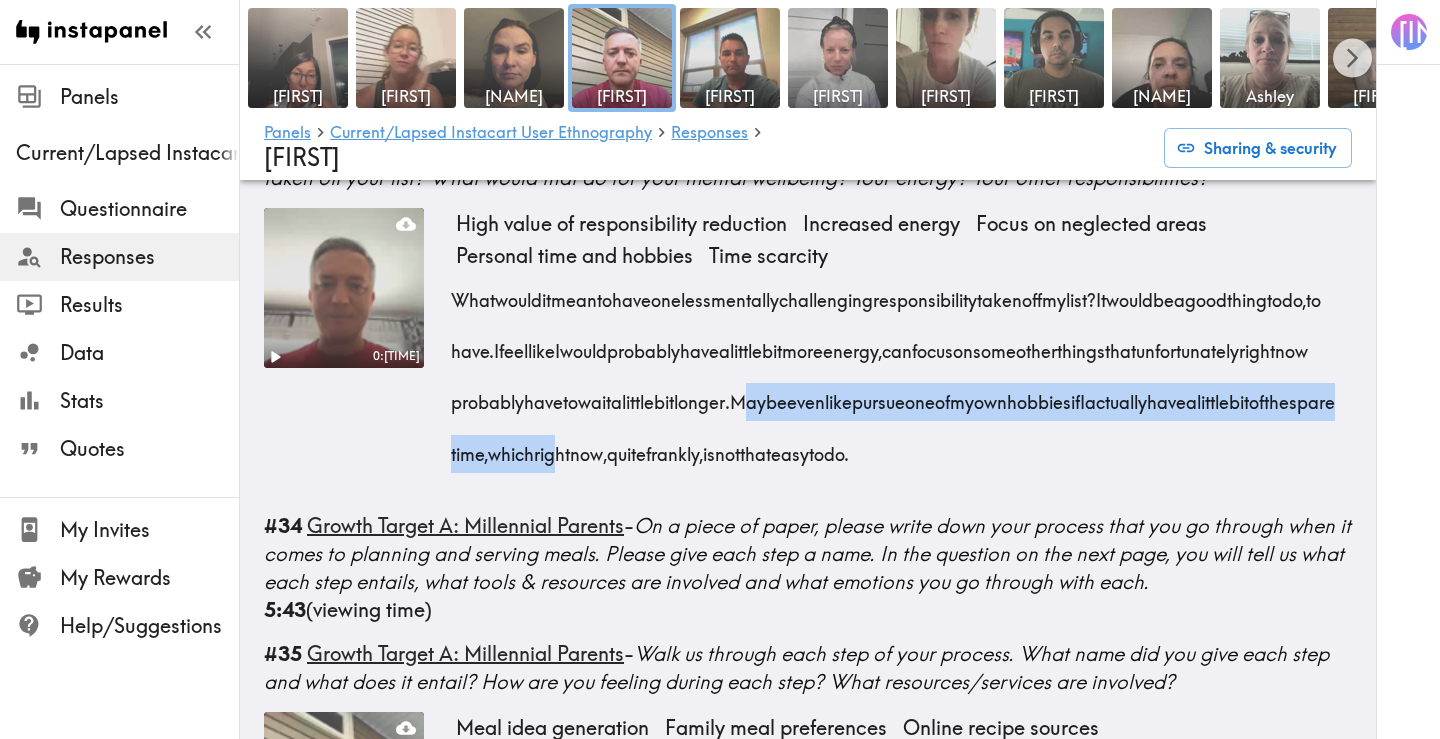 drag, startPoint x: 1001, startPoint y: 463, endPoint x: 884, endPoint y: 457, distance: 117.15375 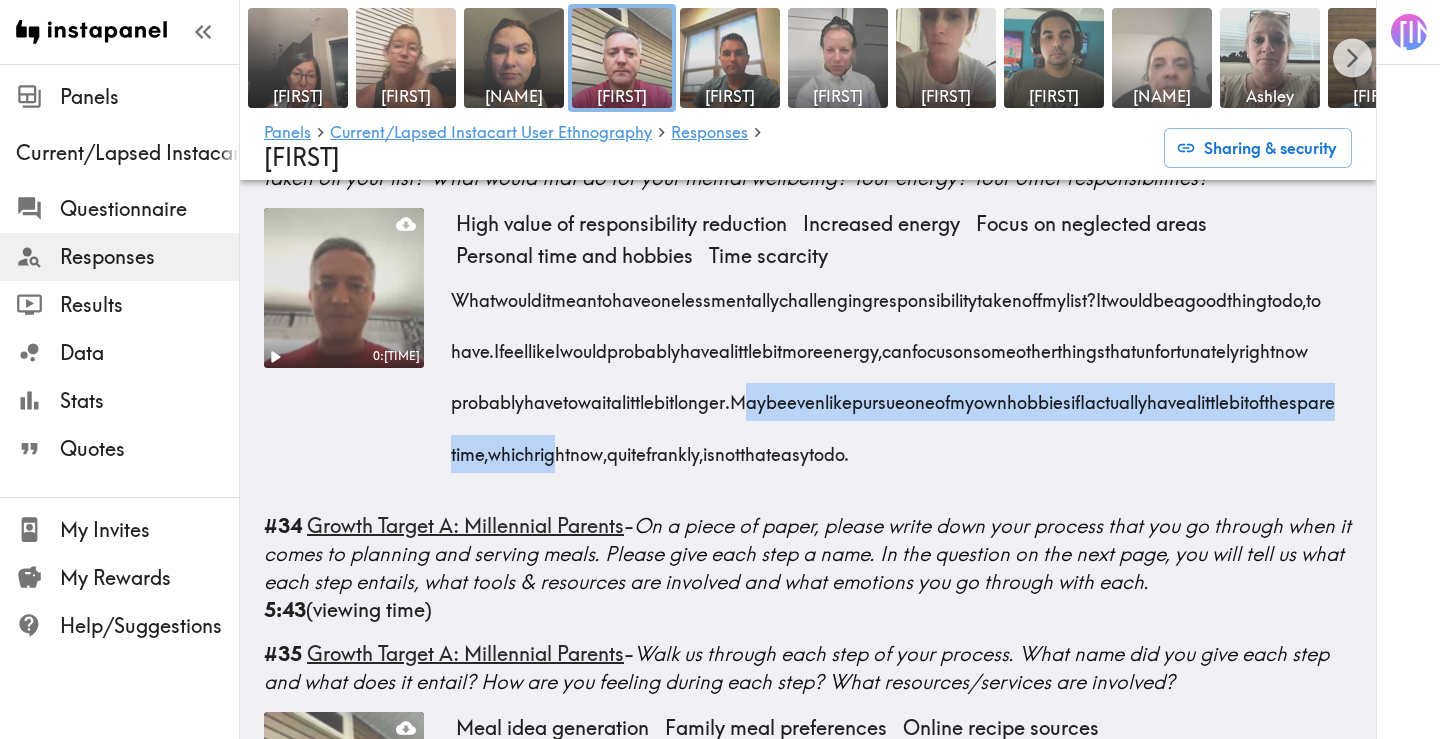 click on "[NAME]" at bounding box center (1162, 96) 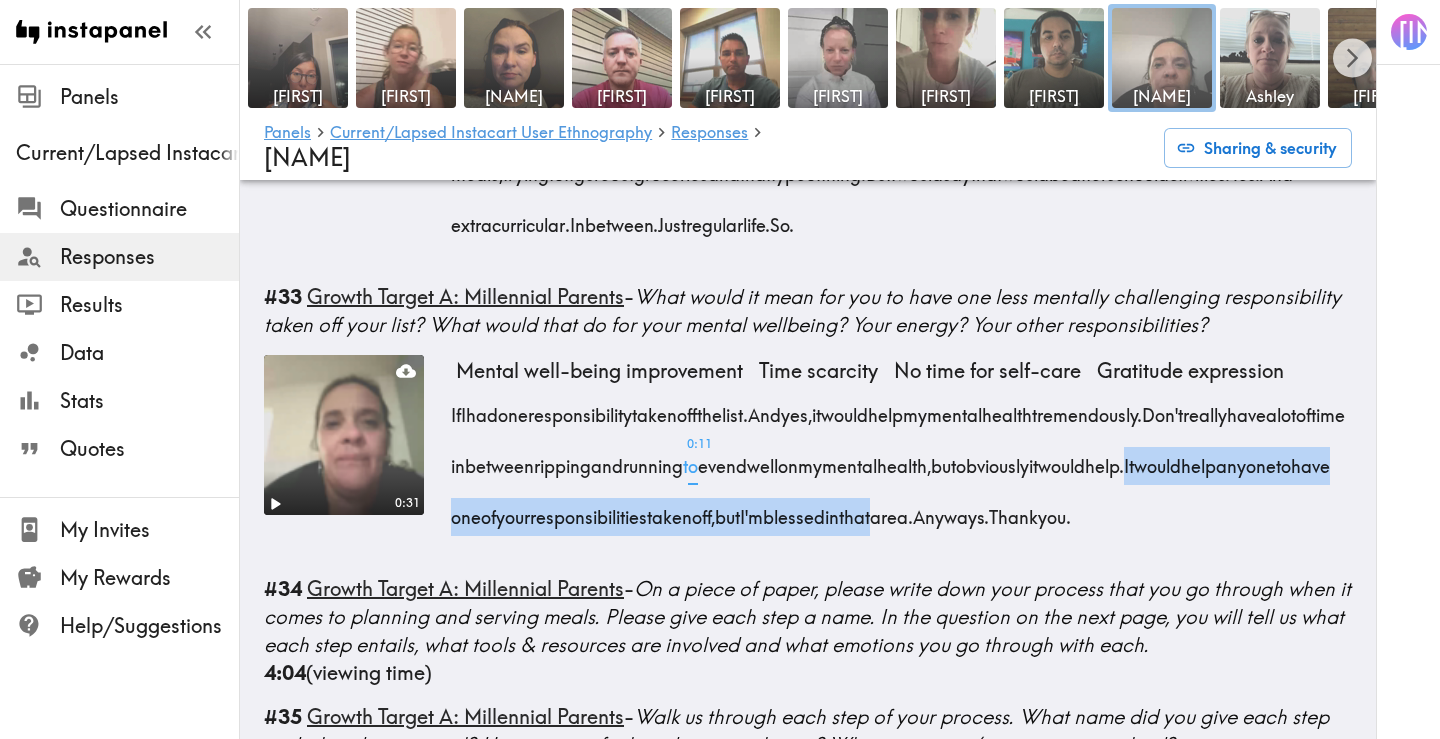 scroll, scrollTop: 2515, scrollLeft: 0, axis: vertical 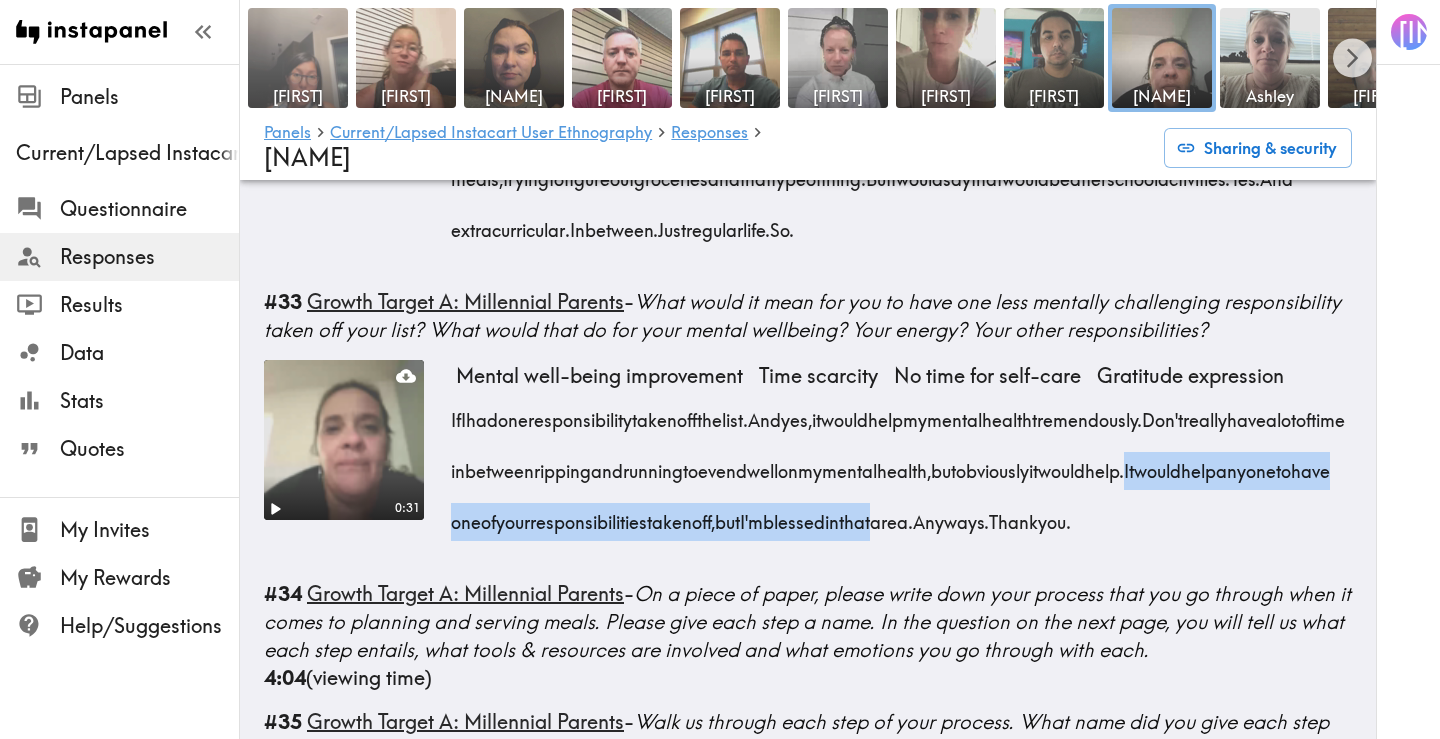 click at bounding box center [298, 58] 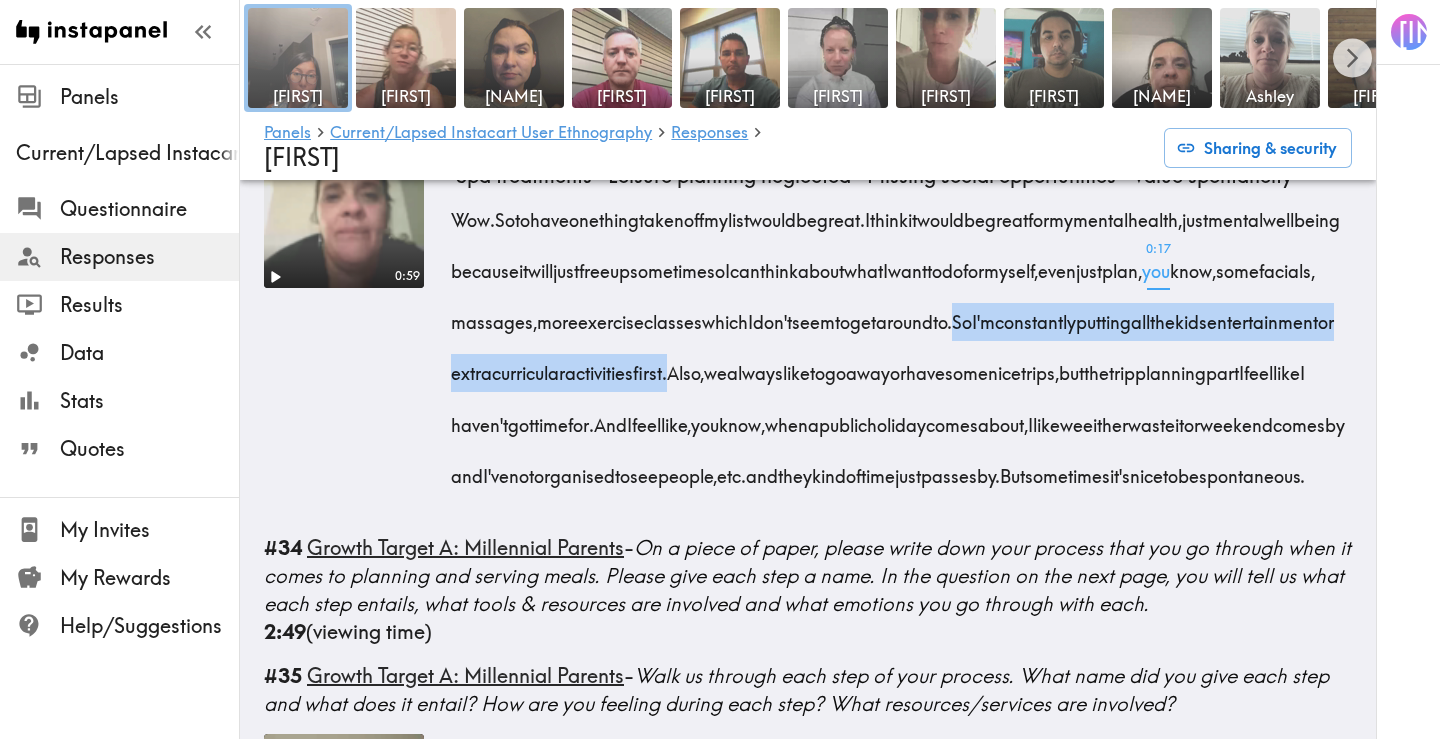 scroll, scrollTop: 3010, scrollLeft: 0, axis: vertical 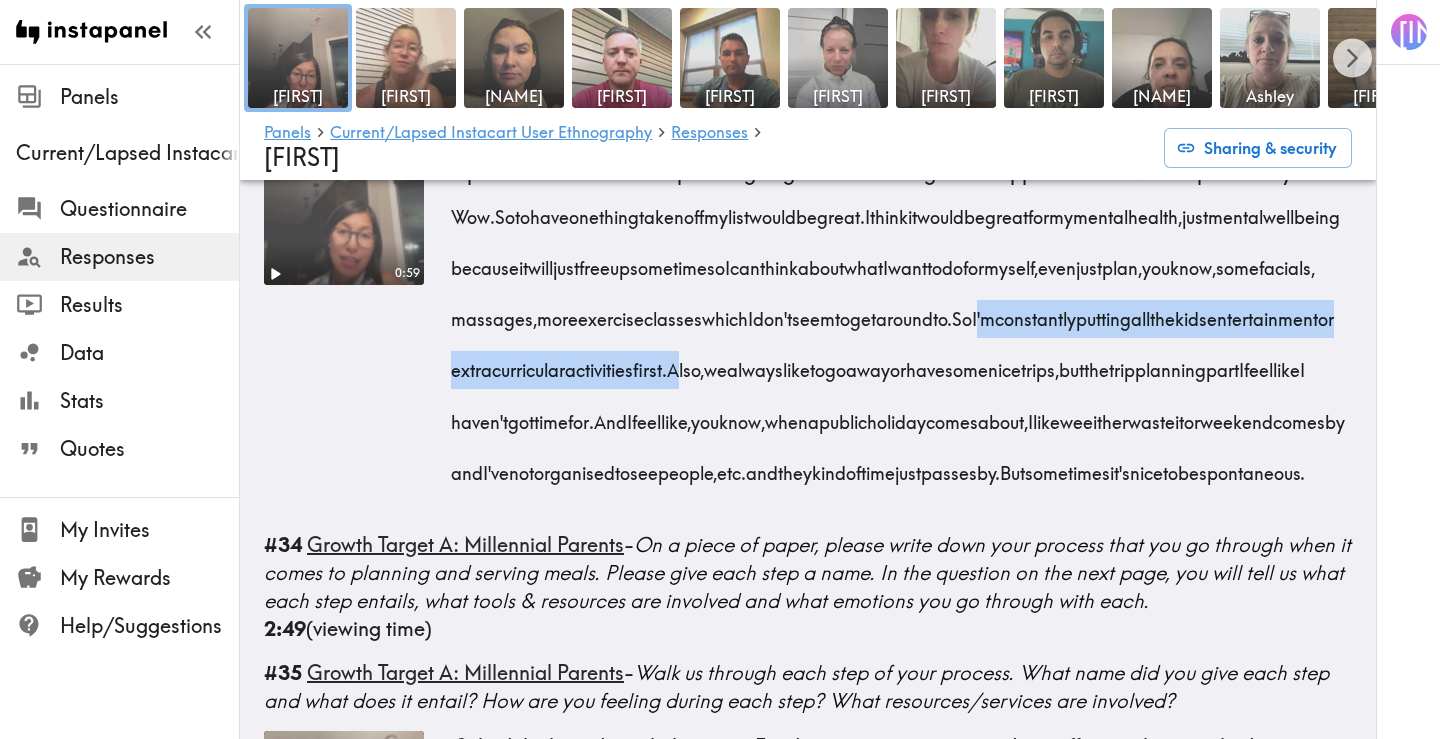 drag, startPoint x: 1067, startPoint y: 435, endPoint x: 1303, endPoint y: 375, distance: 243.5077 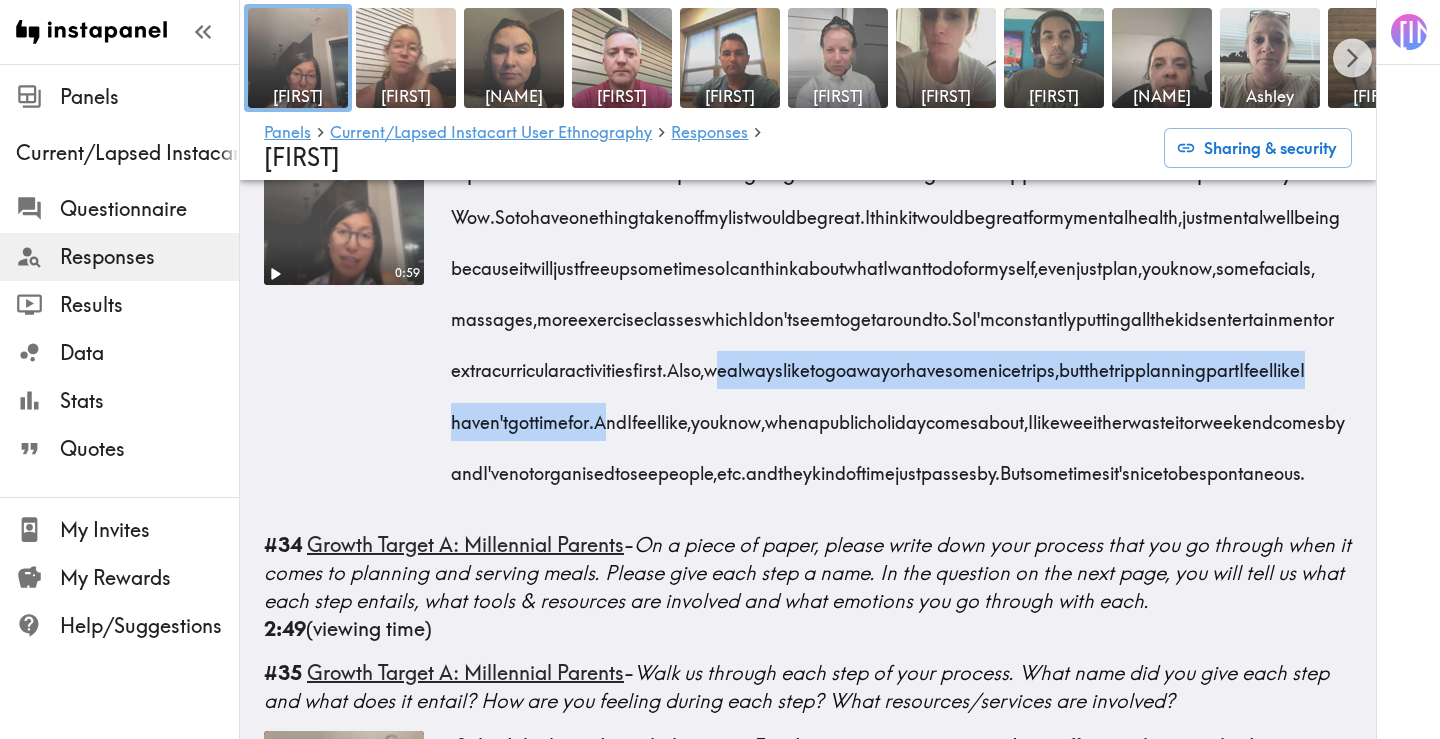 drag, startPoint x: 1110, startPoint y: 429, endPoint x: 1083, endPoint y: 482, distance: 59.48109 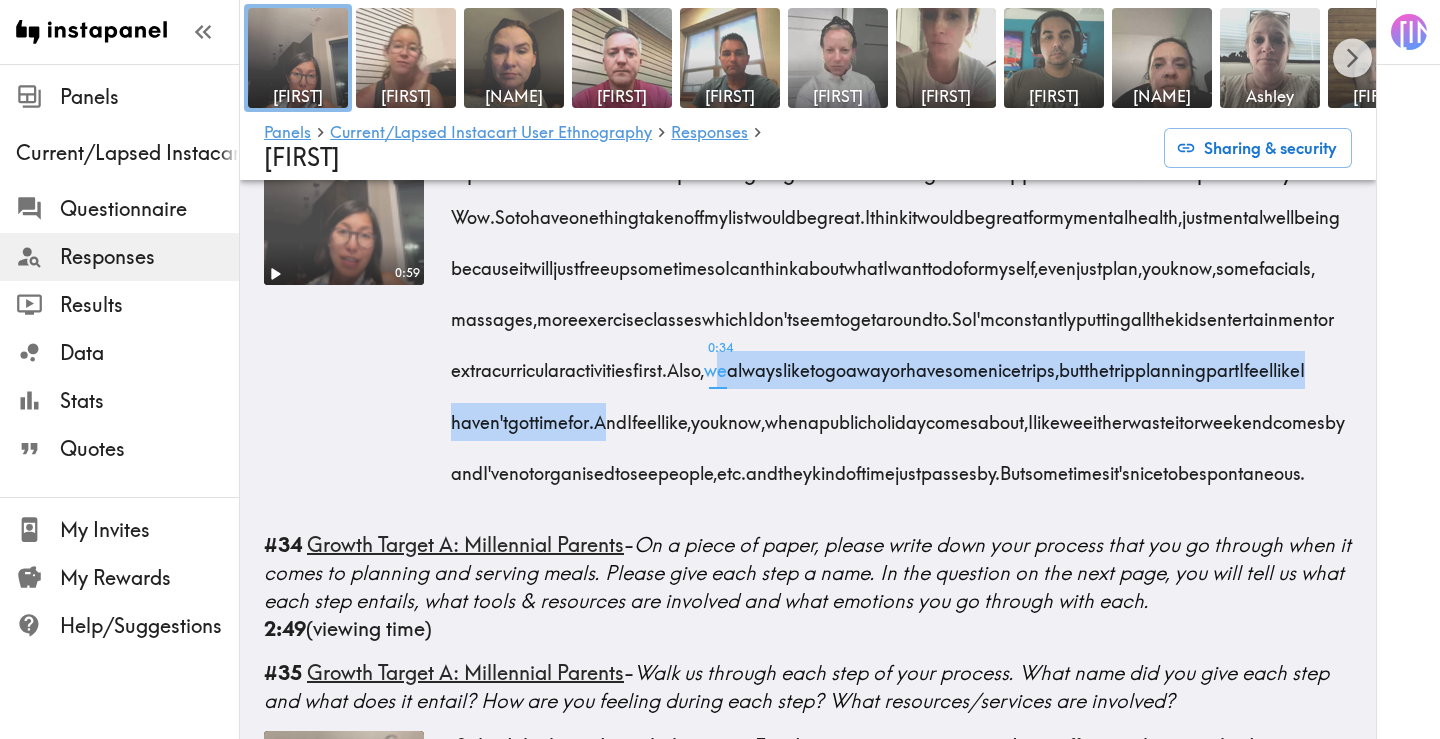 copy on "we always like to go away or have some nice trips, but the trip planning part I feel like I haven't got time for." 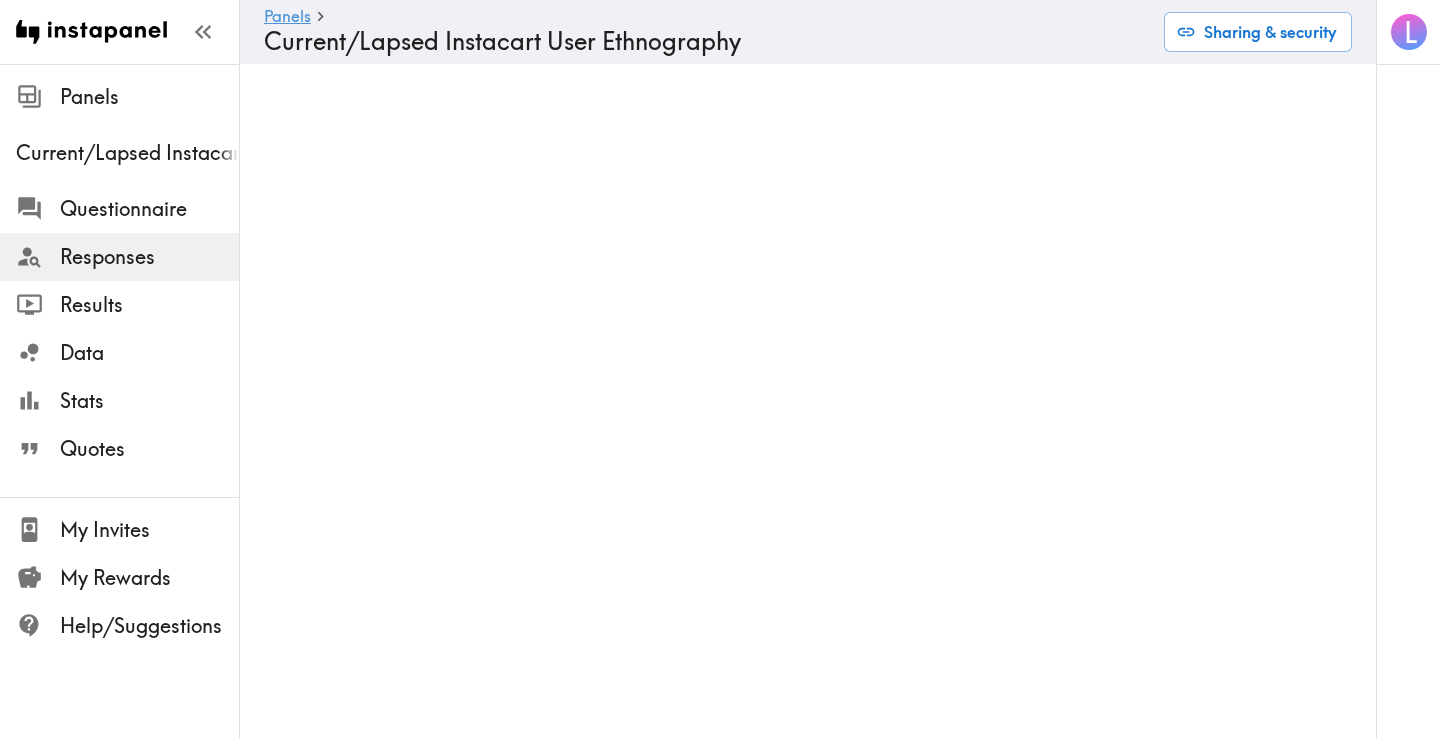 scroll, scrollTop: 0, scrollLeft: 0, axis: both 